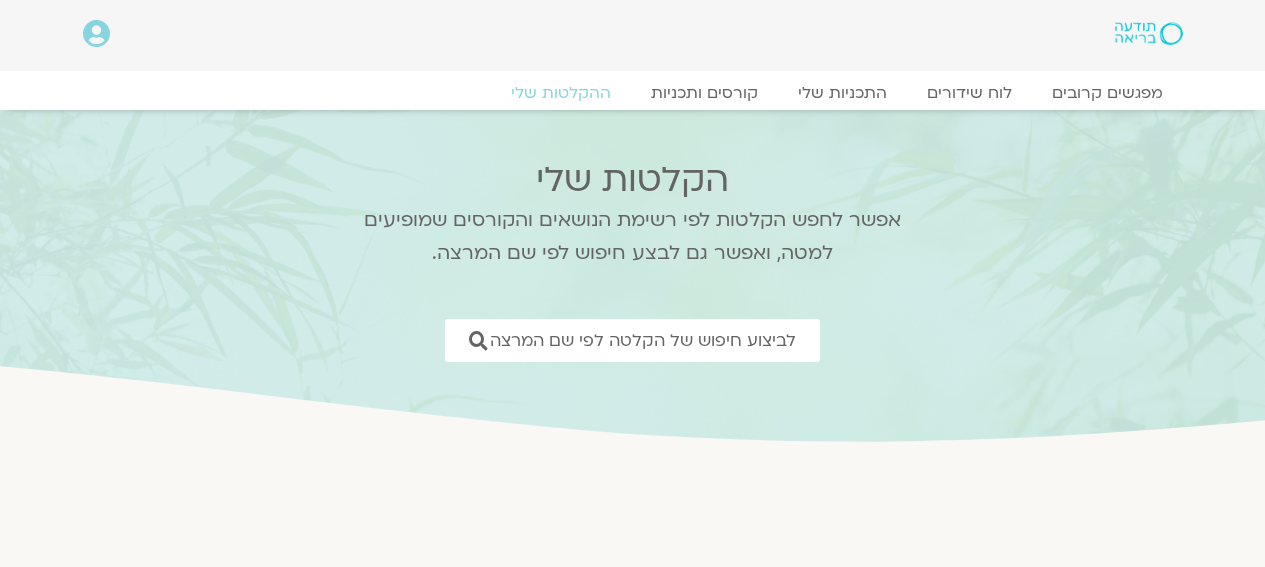 scroll, scrollTop: 0, scrollLeft: 0, axis: both 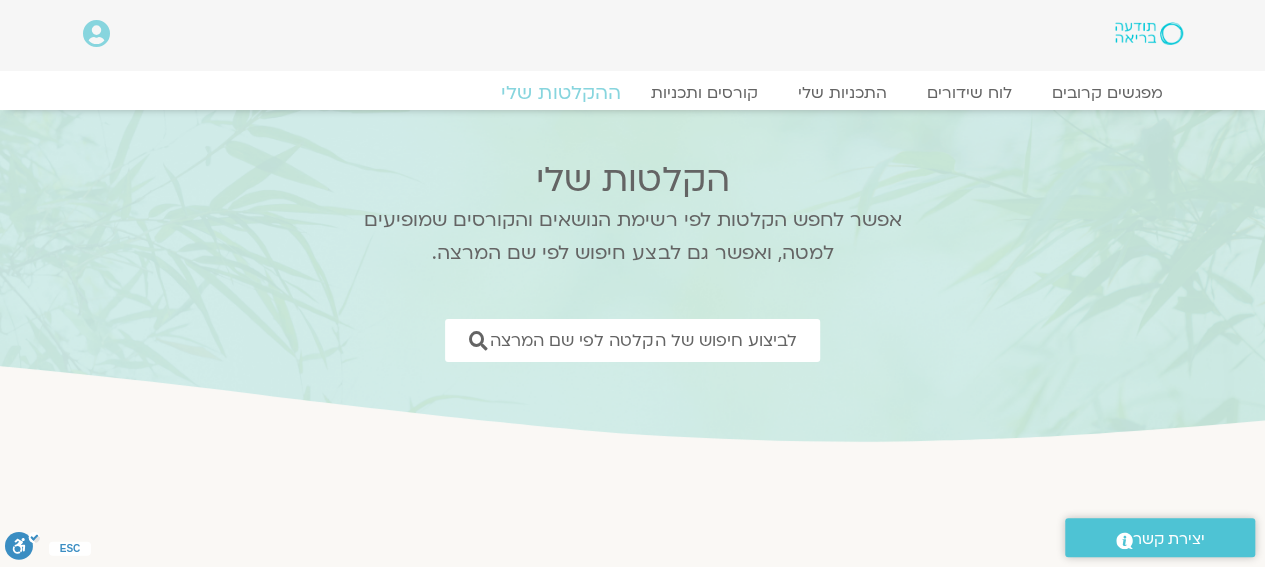 click on "ההקלטות שלי" 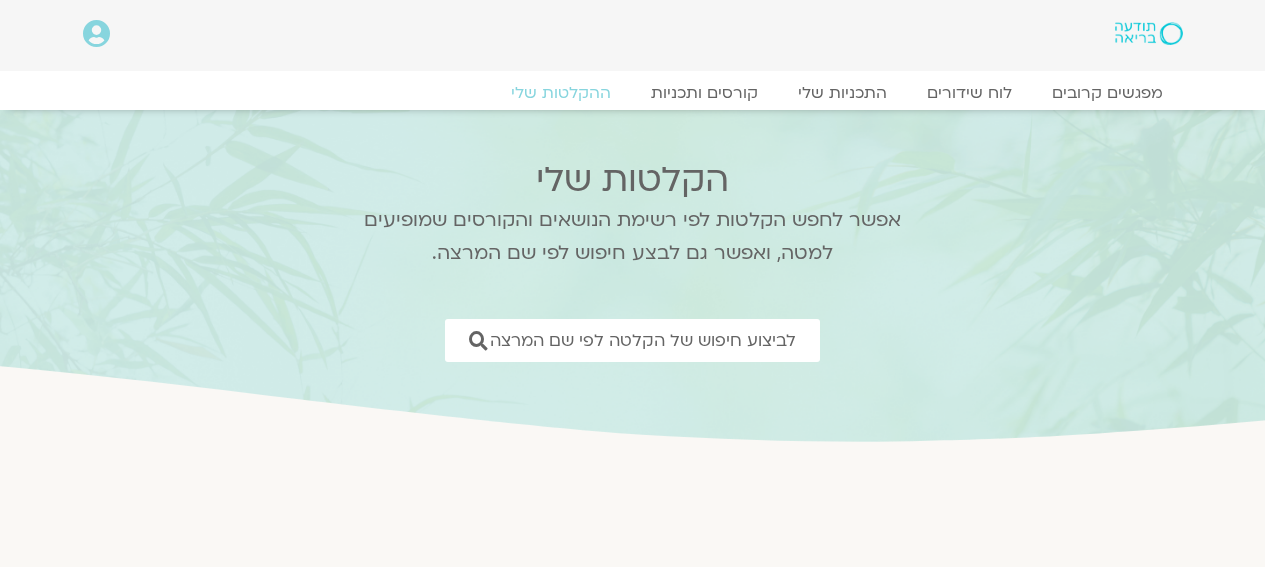 scroll, scrollTop: 0, scrollLeft: 0, axis: both 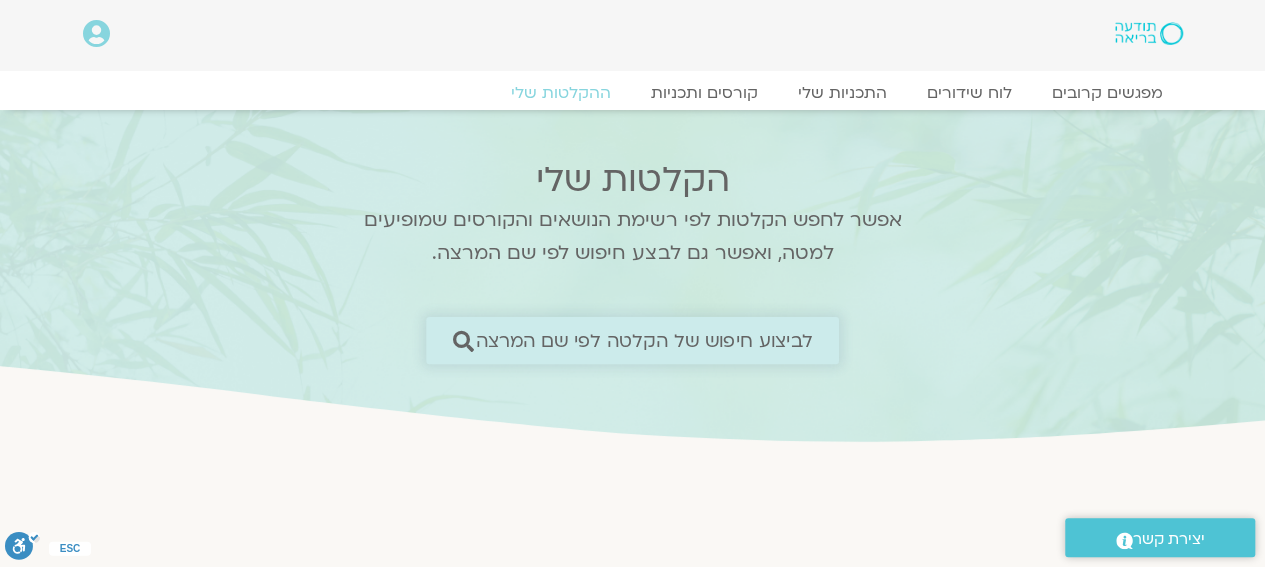 click on "לביצוע חיפוש של הקלטה לפי שם המרצה" at bounding box center (644, 340) 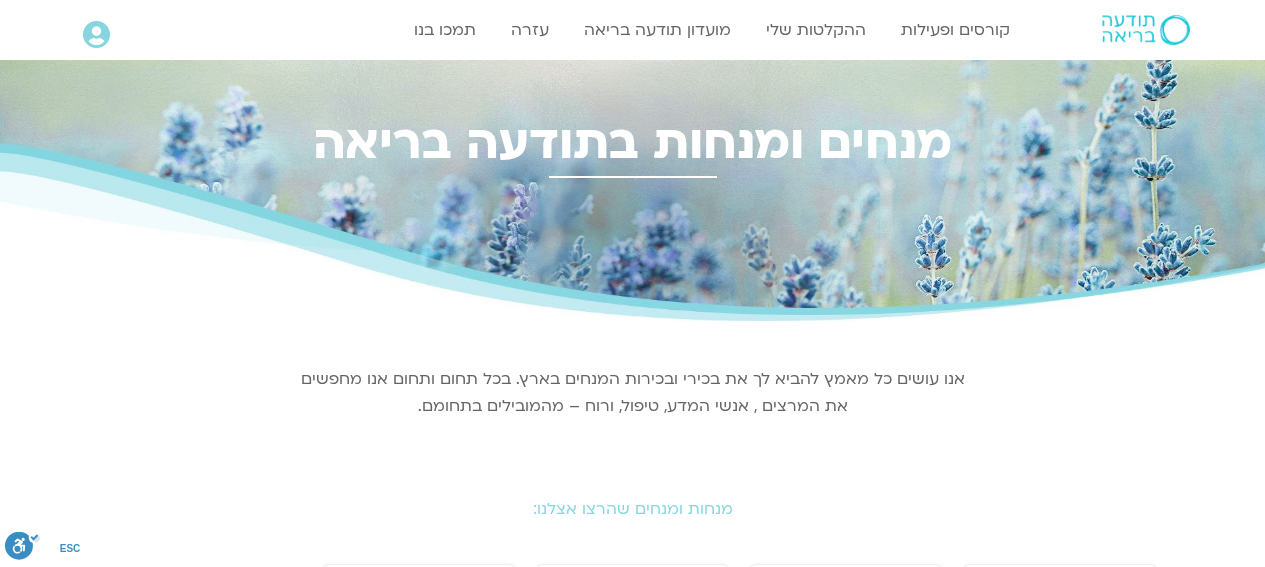 scroll, scrollTop: 0, scrollLeft: 0, axis: both 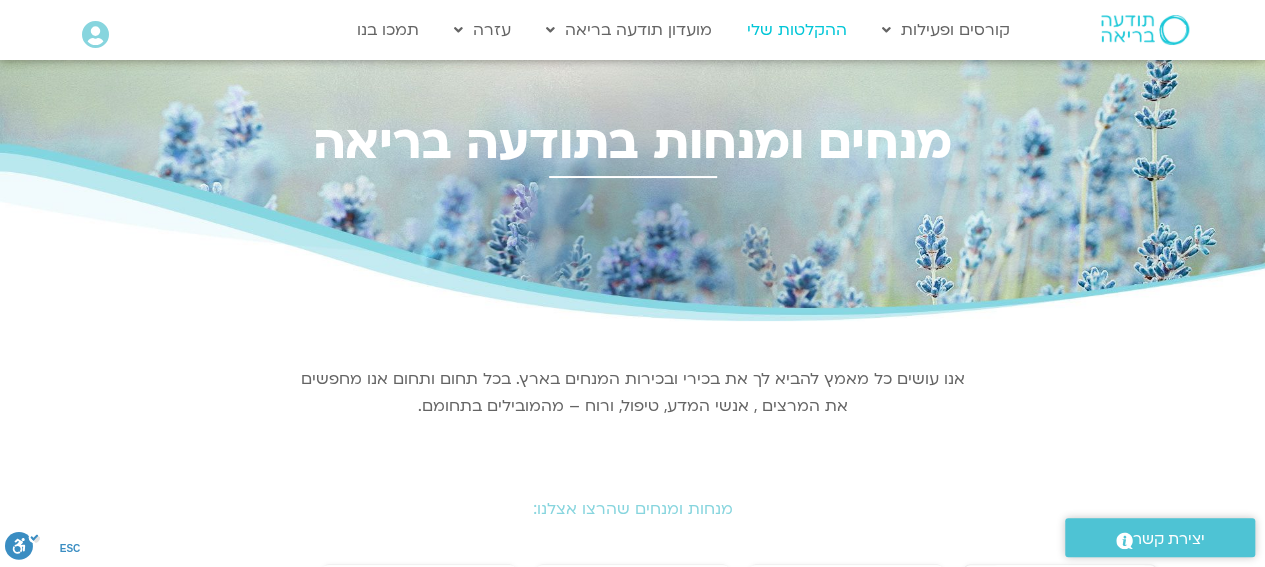 click on "ההקלטות שלי" at bounding box center [797, 30] 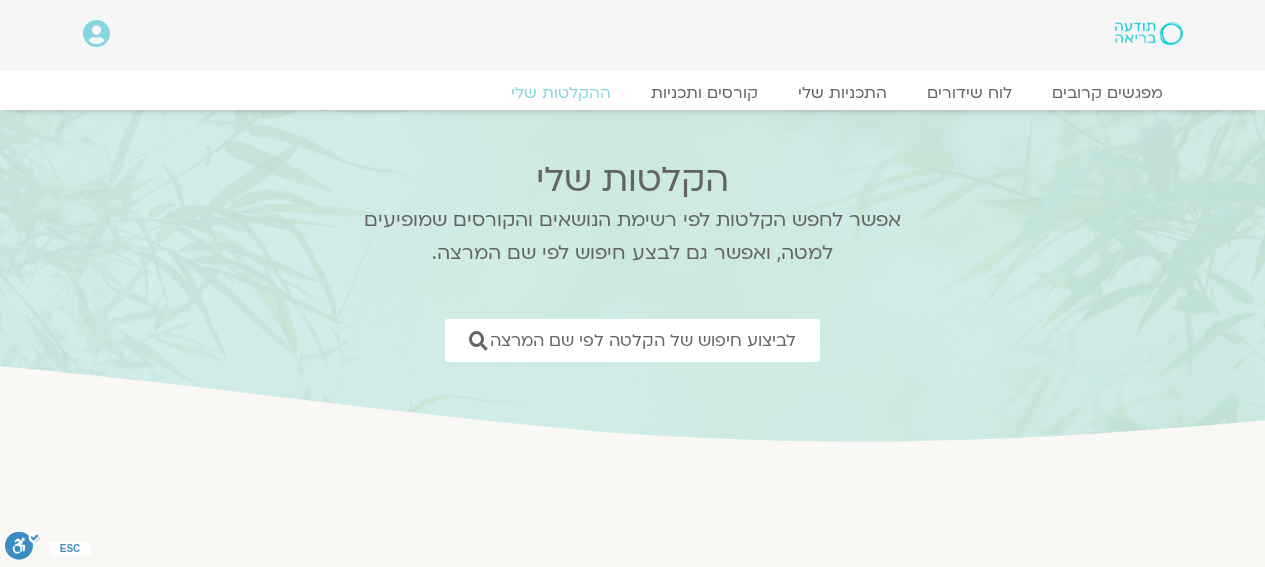 scroll, scrollTop: 0, scrollLeft: 0, axis: both 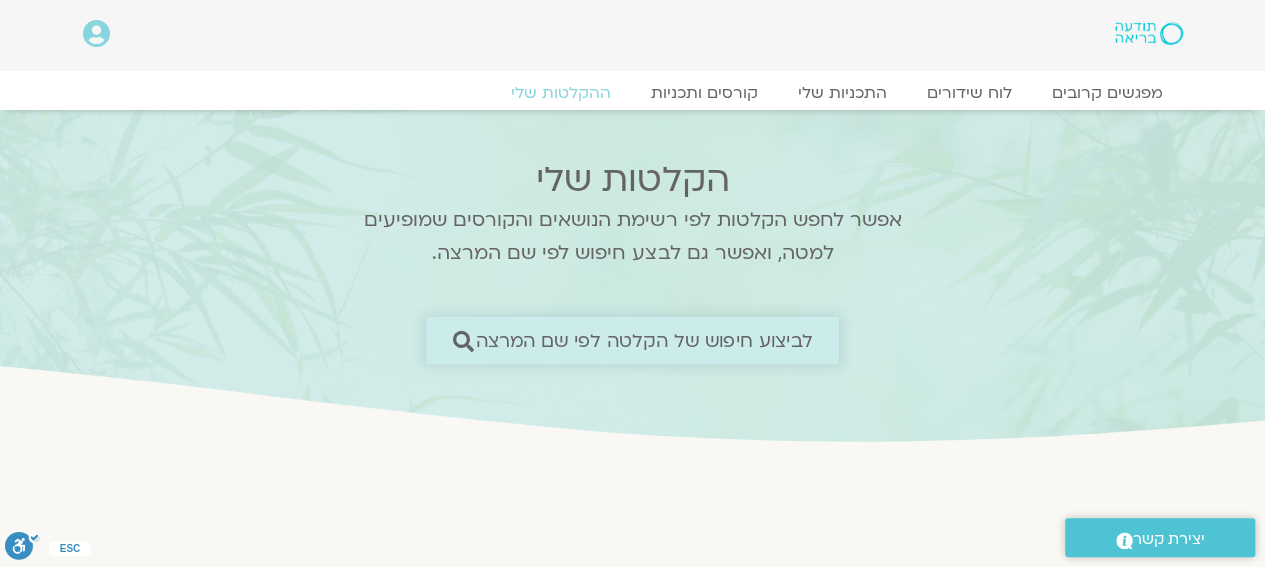 click on "לביצוע חיפוש של הקלטה לפי שם המרצה" at bounding box center (644, 340) 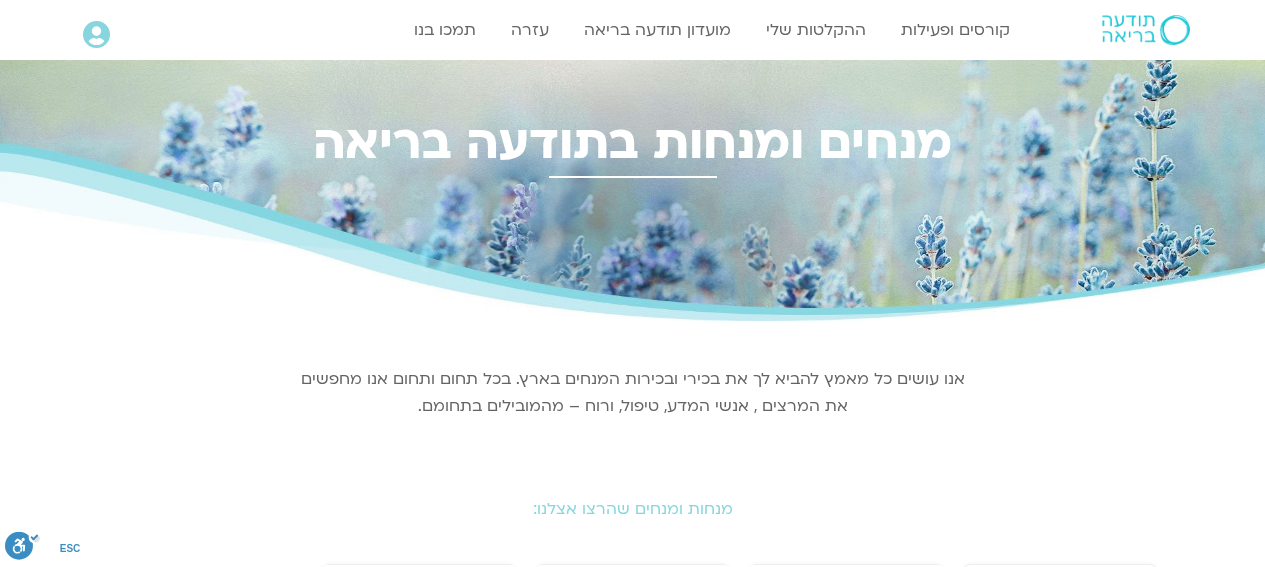 scroll, scrollTop: 0, scrollLeft: 0, axis: both 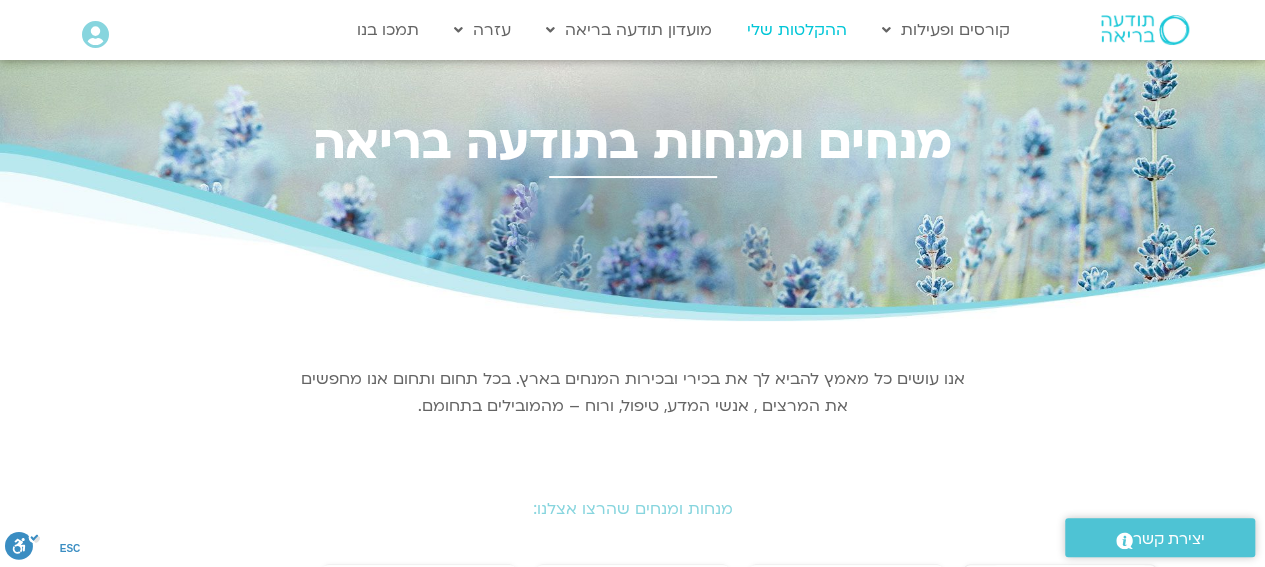 click on "ההקלטות שלי" at bounding box center (797, 30) 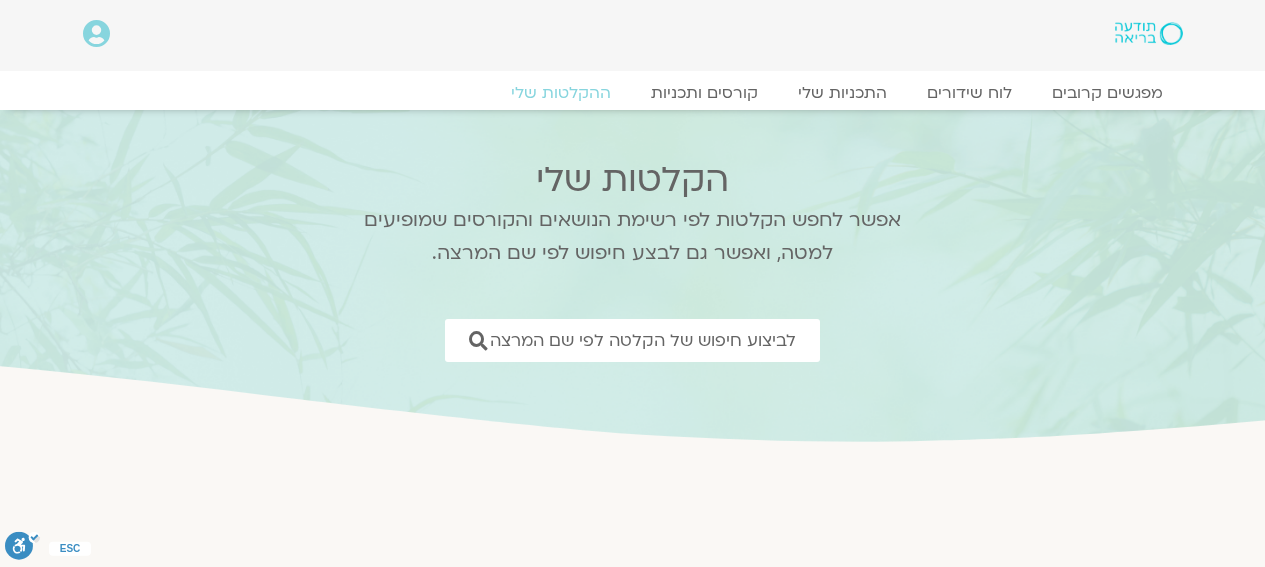 scroll, scrollTop: 0, scrollLeft: 0, axis: both 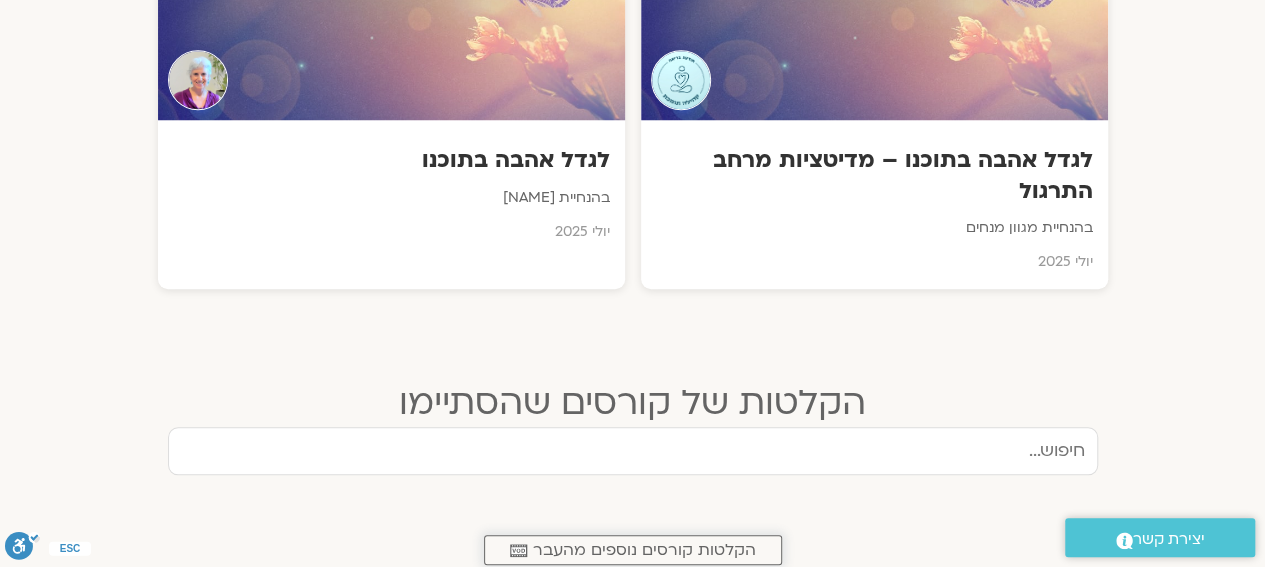 click on "לגדל אהבה בתוכנו – מדיטציות מרחב התרגול בהנחיית מגוון מנחים [MONTH] [YEAR] לגדל אהבה בתוכנו בהנחיית סנדיה בר קמה [MONTH] [YEAR]" at bounding box center [633, 90] 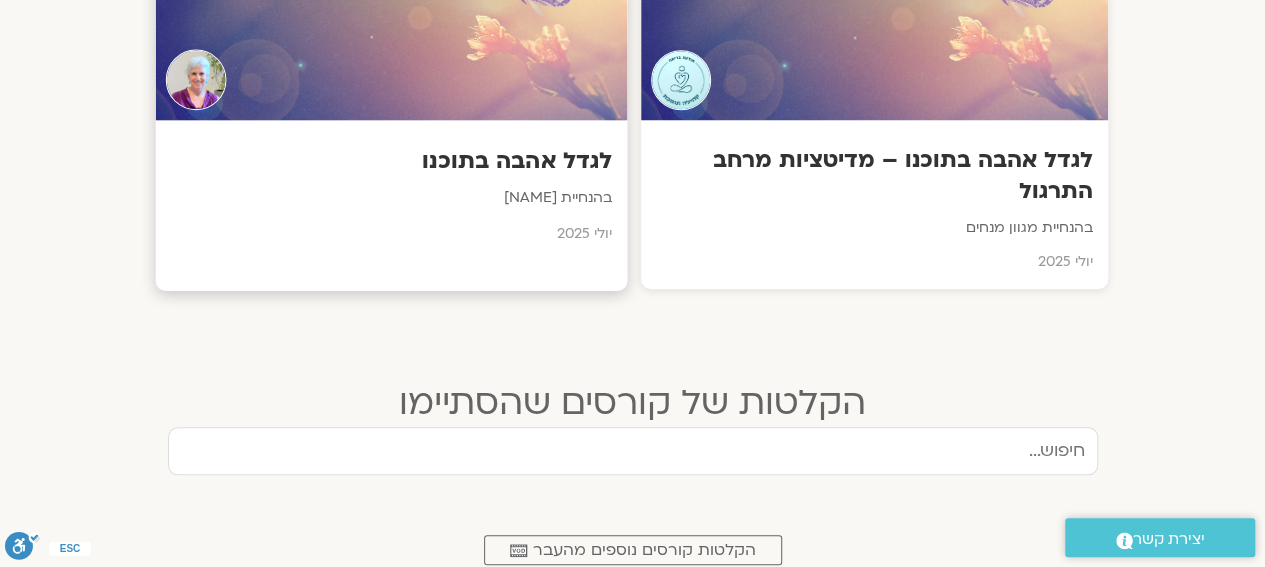 click on "לגדל אהבה בתוכנו" at bounding box center (390, 161) 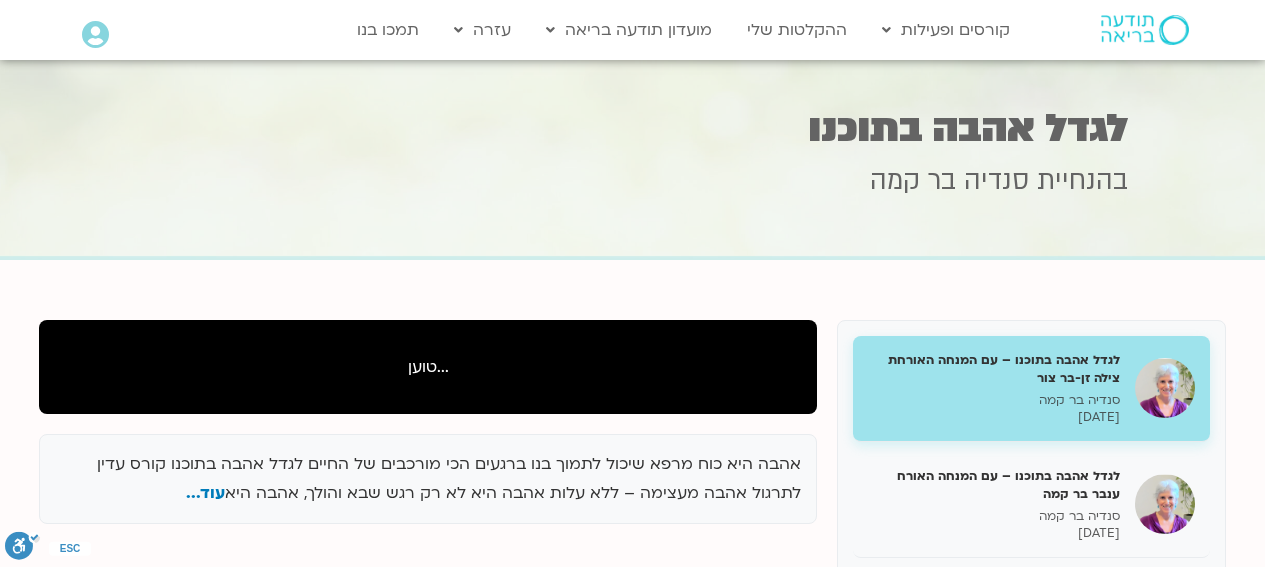 scroll, scrollTop: 0, scrollLeft: 0, axis: both 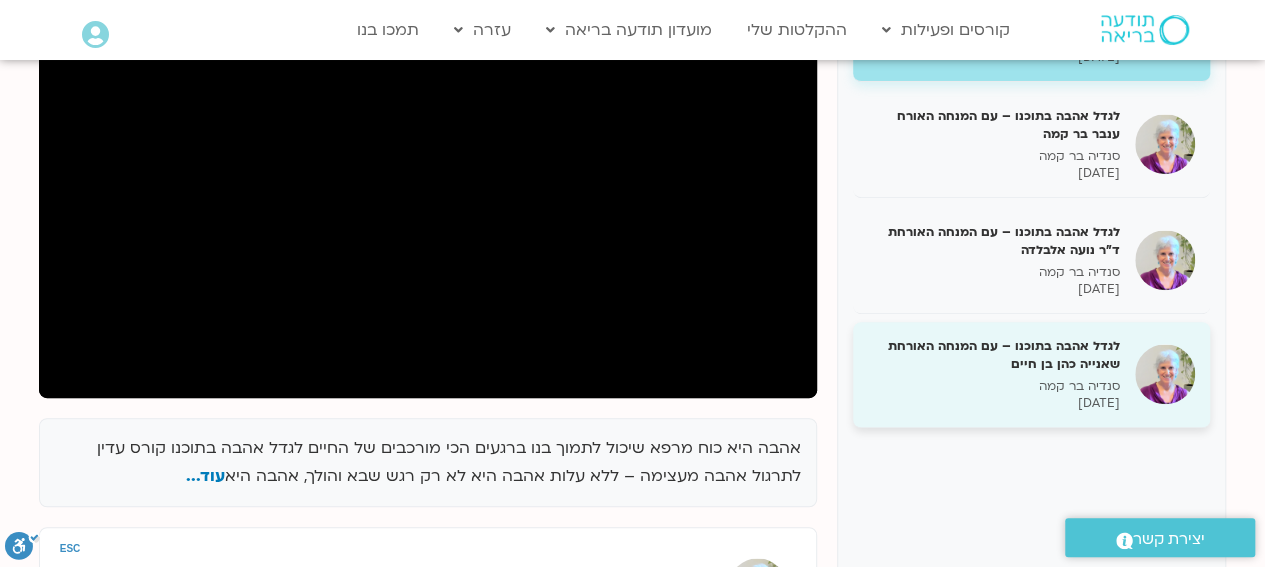 click on "לגדל אהבה בתוכנו – עם המנחה האורחת שאנייה כהן בן חיים" at bounding box center [994, 355] 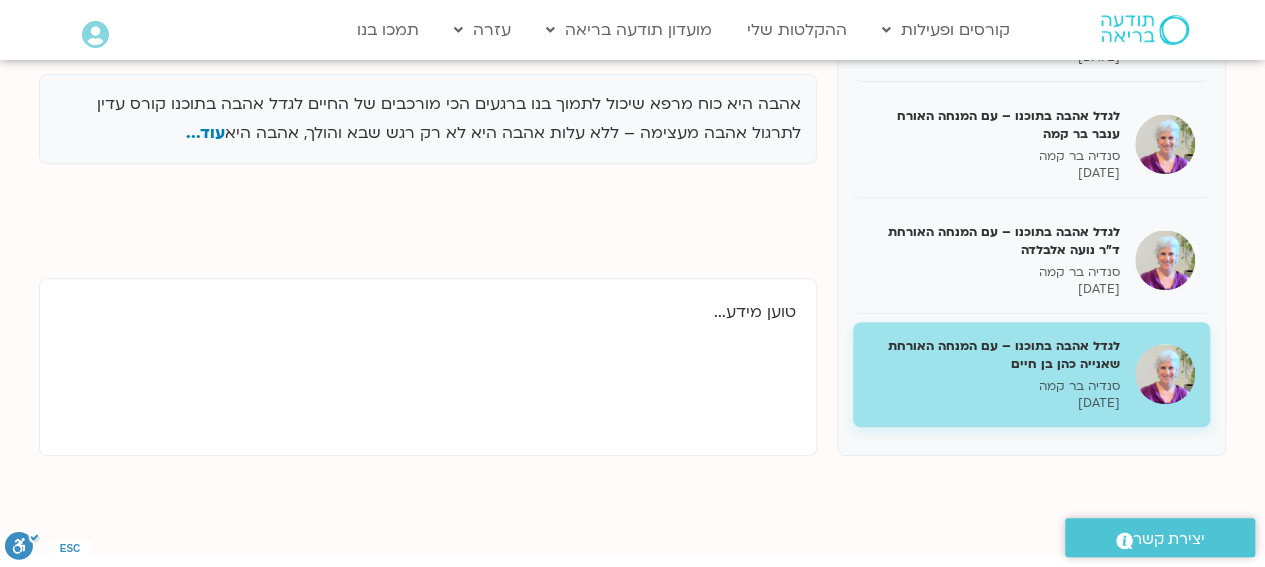 scroll, scrollTop: 0, scrollLeft: 0, axis: both 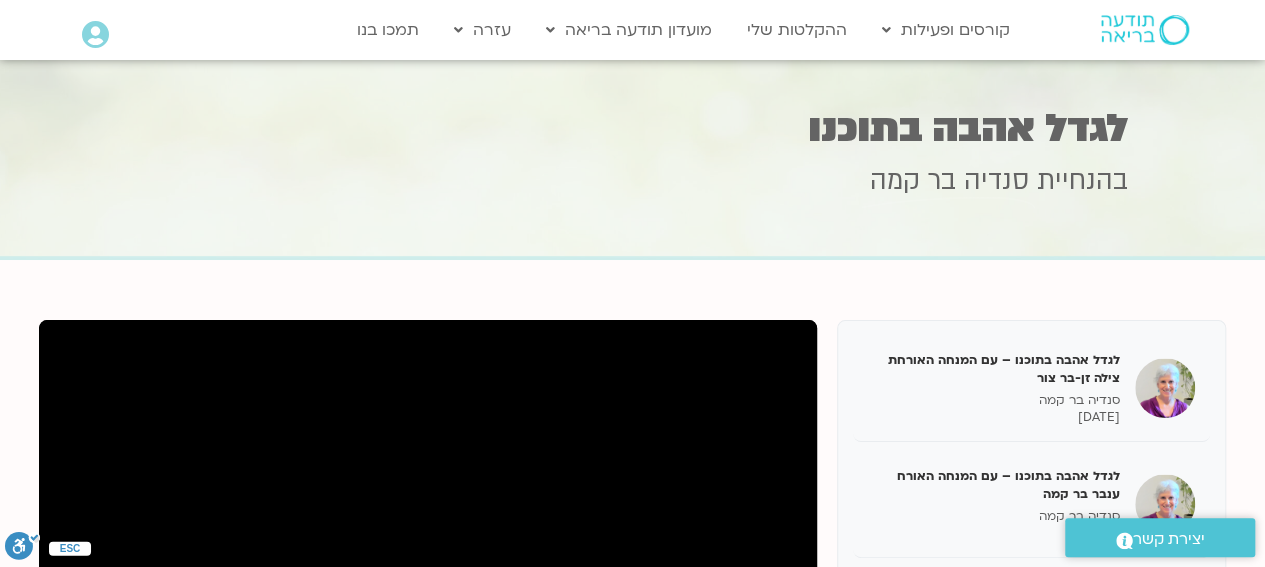 click on "לגדל אהבה בתוכנו – עם המנחה האורחת צילה זן-בר צור" at bounding box center (994, 369) 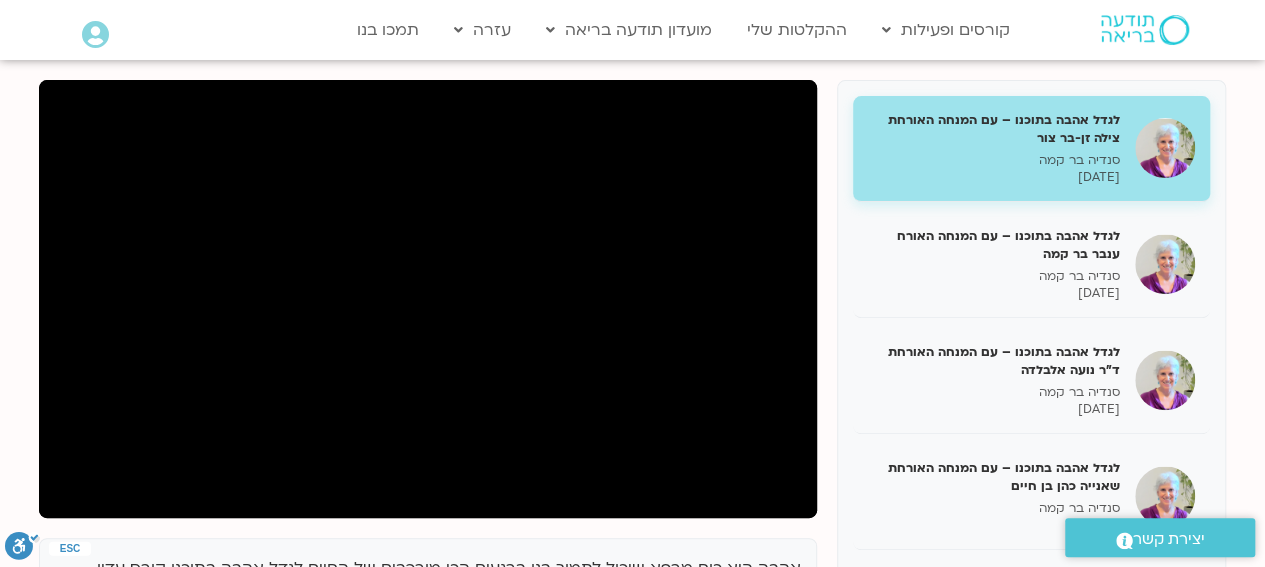 scroll, scrollTop: 242, scrollLeft: 0, axis: vertical 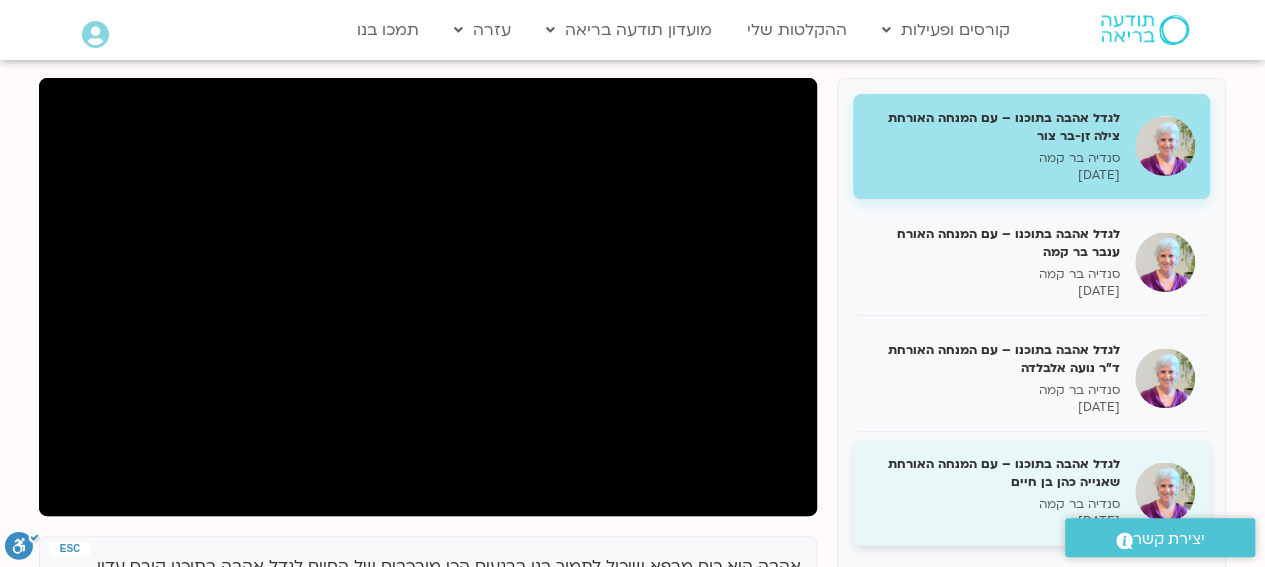 click on "לגדל אהבה בתוכנו – עם המנחה האורחת שאנייה כהן בן חיים" at bounding box center (994, 473) 